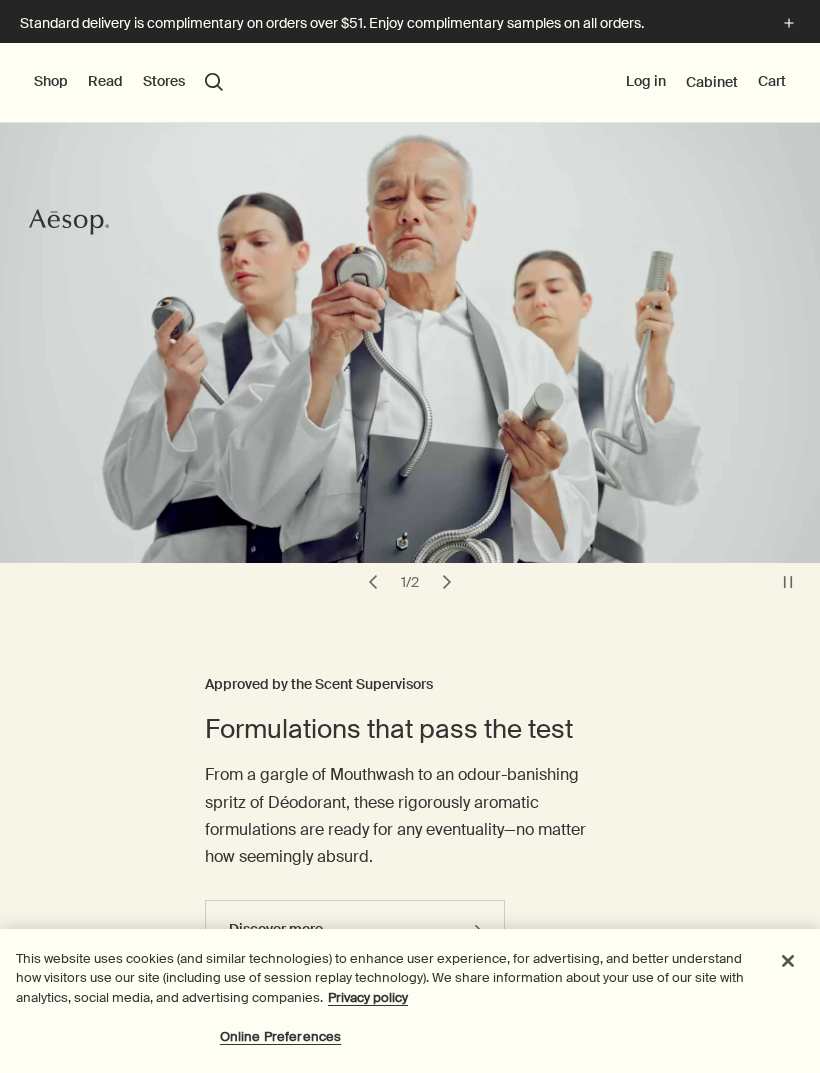 scroll, scrollTop: 0, scrollLeft: 0, axis: both 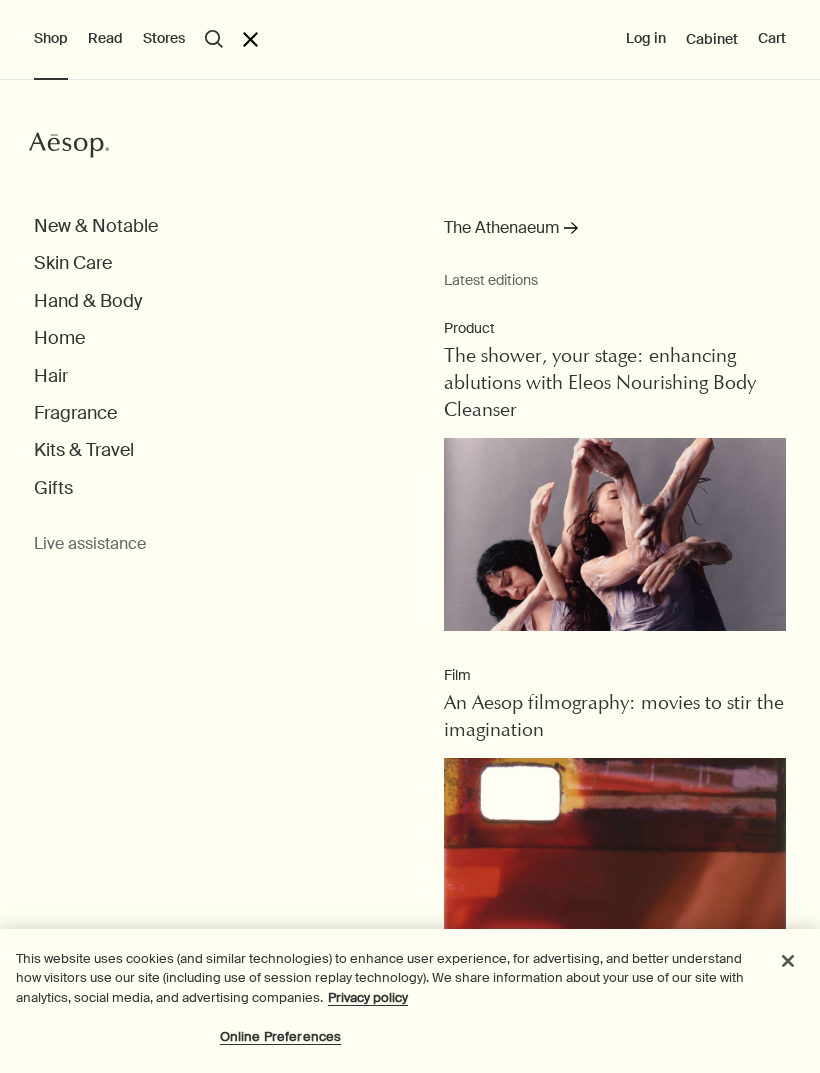 click on "Hand & Body" at bounding box center [88, 301] 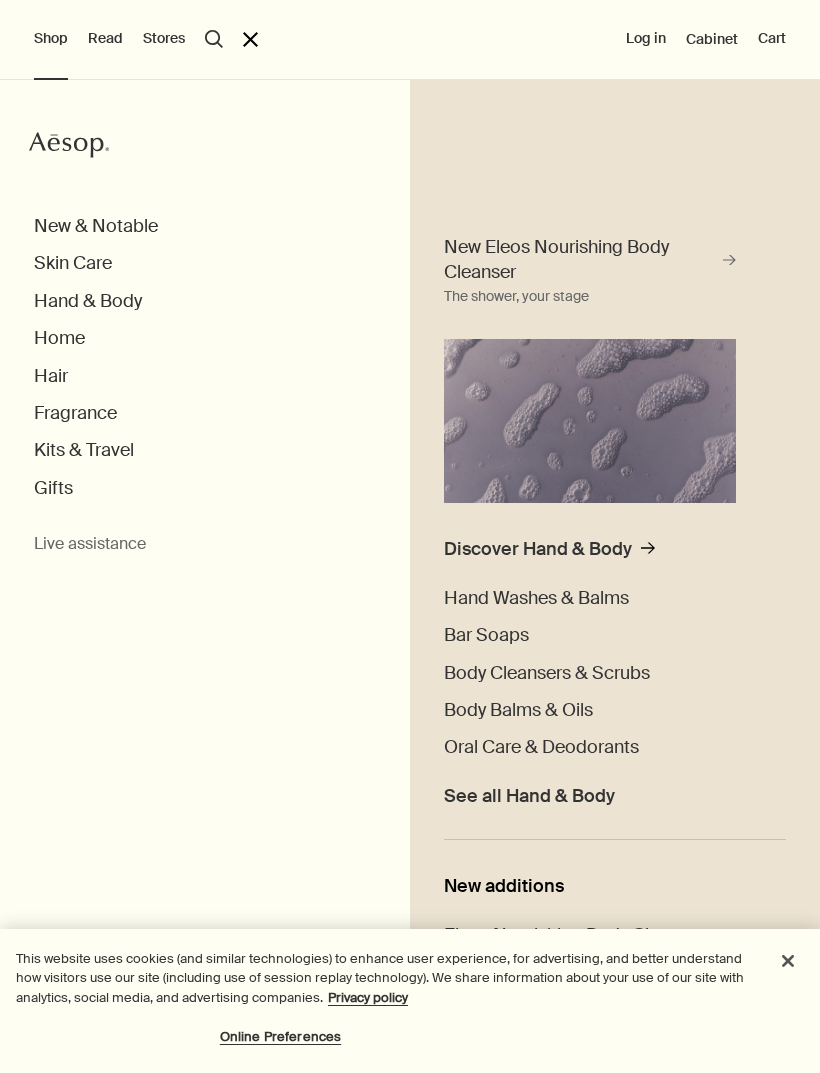click on "Hand Washes & Balms" at bounding box center (536, 598) 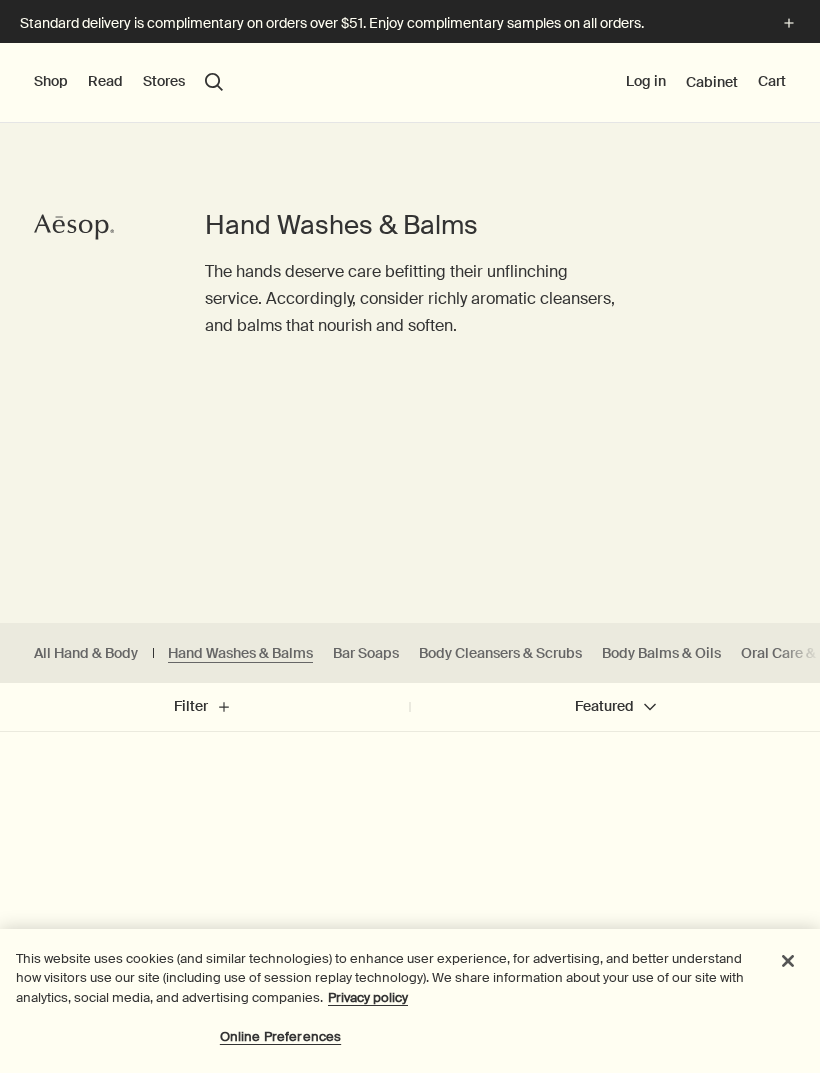 scroll, scrollTop: 0, scrollLeft: 0, axis: both 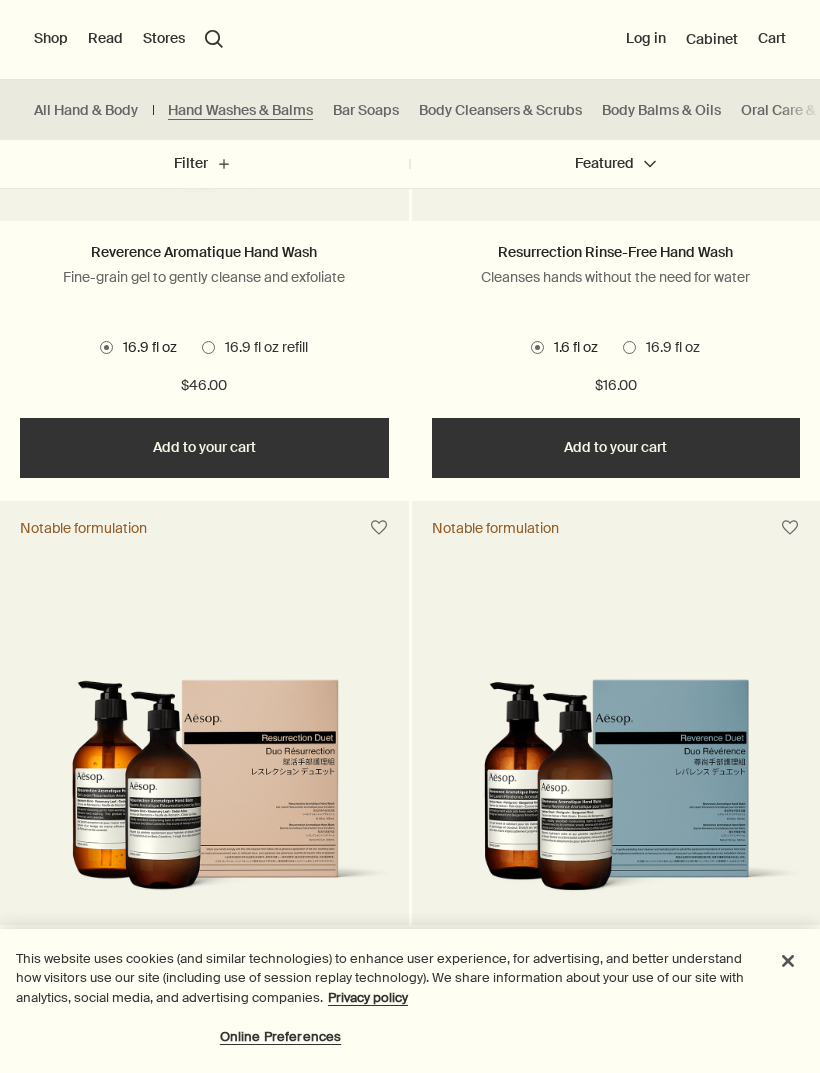 click on "Fine-grain gel to gently cleanse and exfoliate" at bounding box center (204, 277) 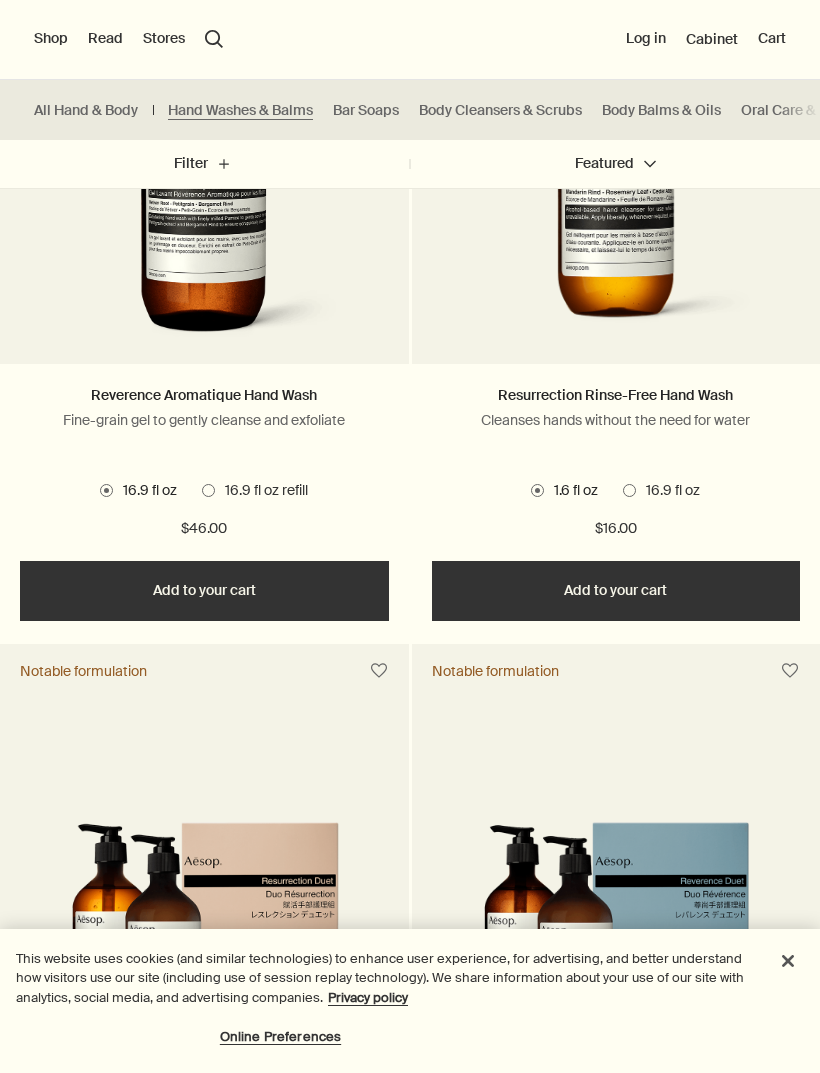 scroll, scrollTop: 2209, scrollLeft: 0, axis: vertical 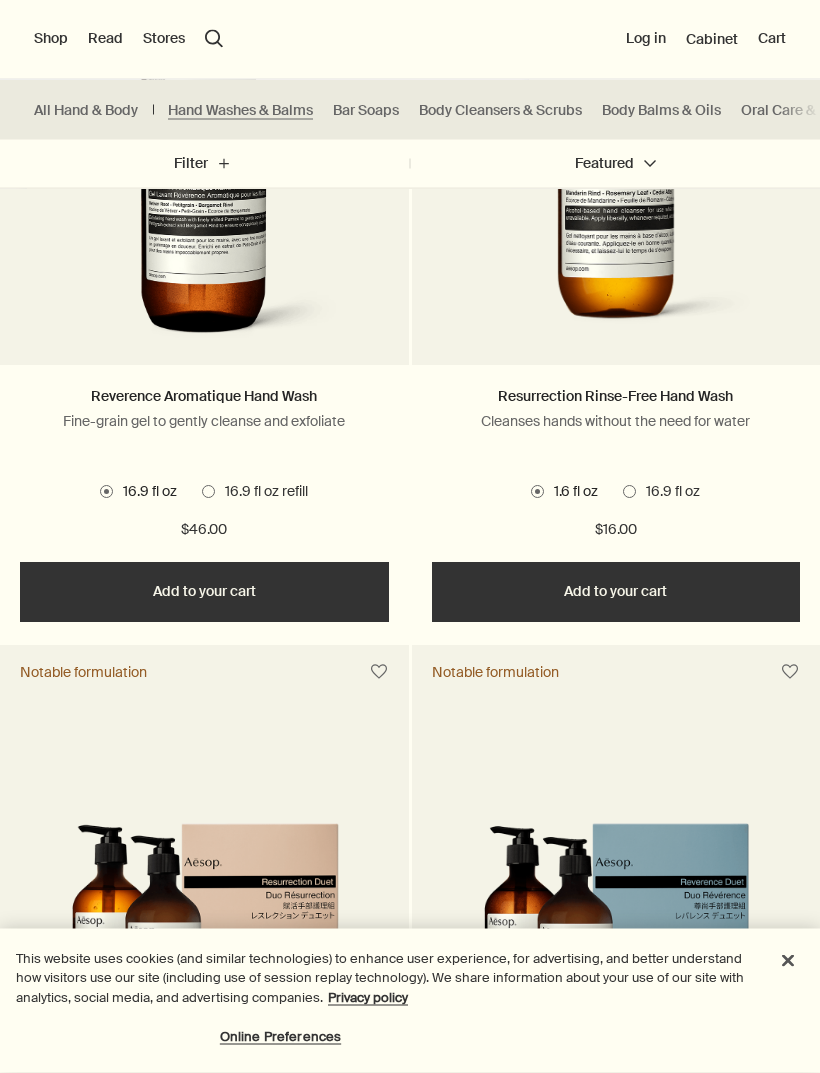 click at bounding box center [204, 181] 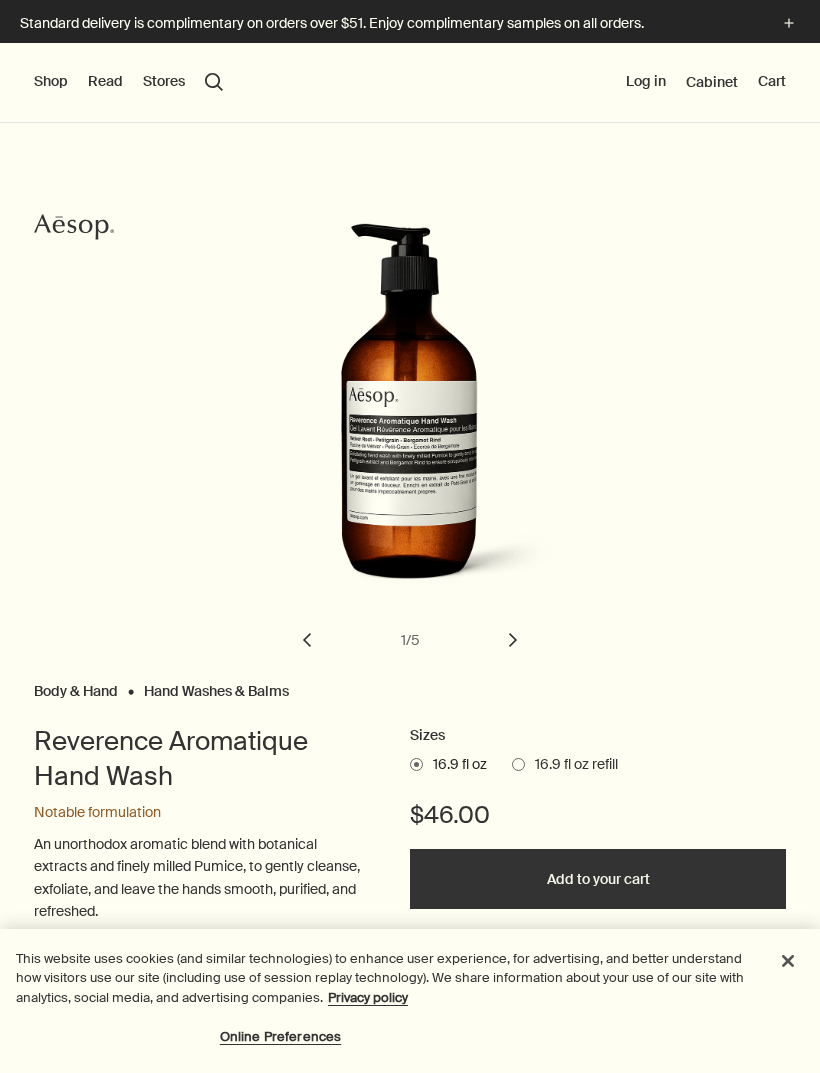 scroll, scrollTop: 0, scrollLeft: 0, axis: both 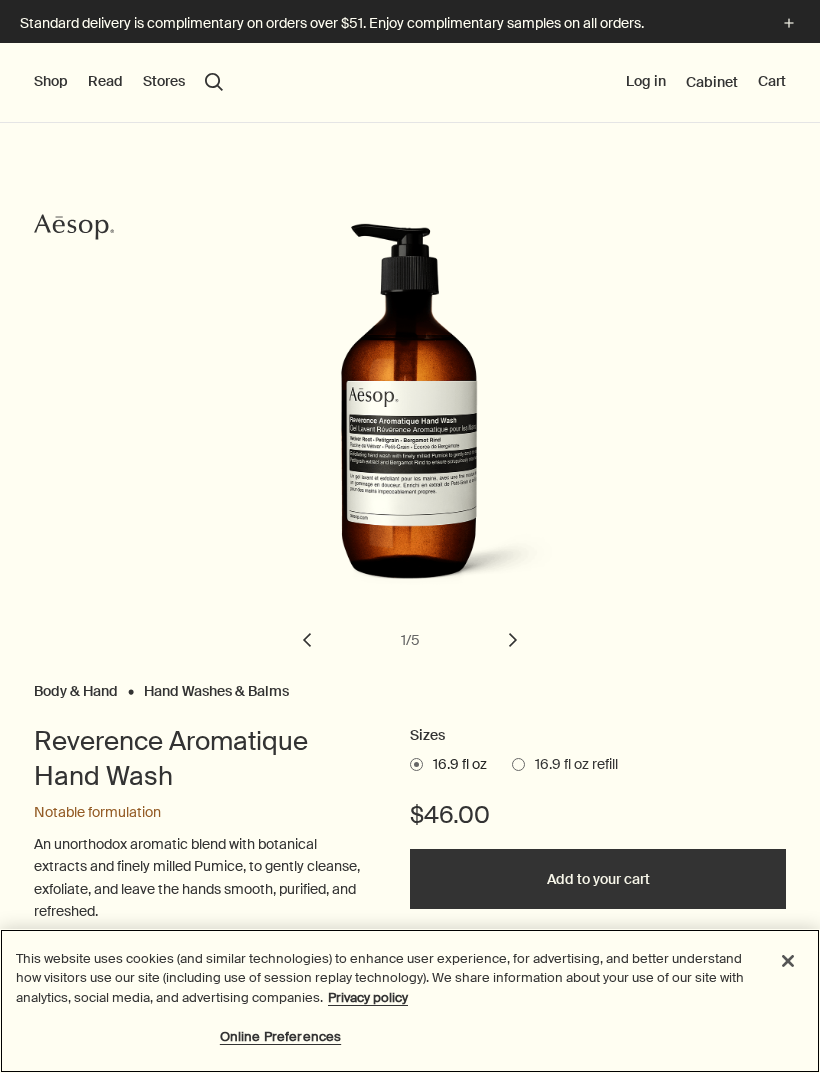 click at bounding box center [788, 961] 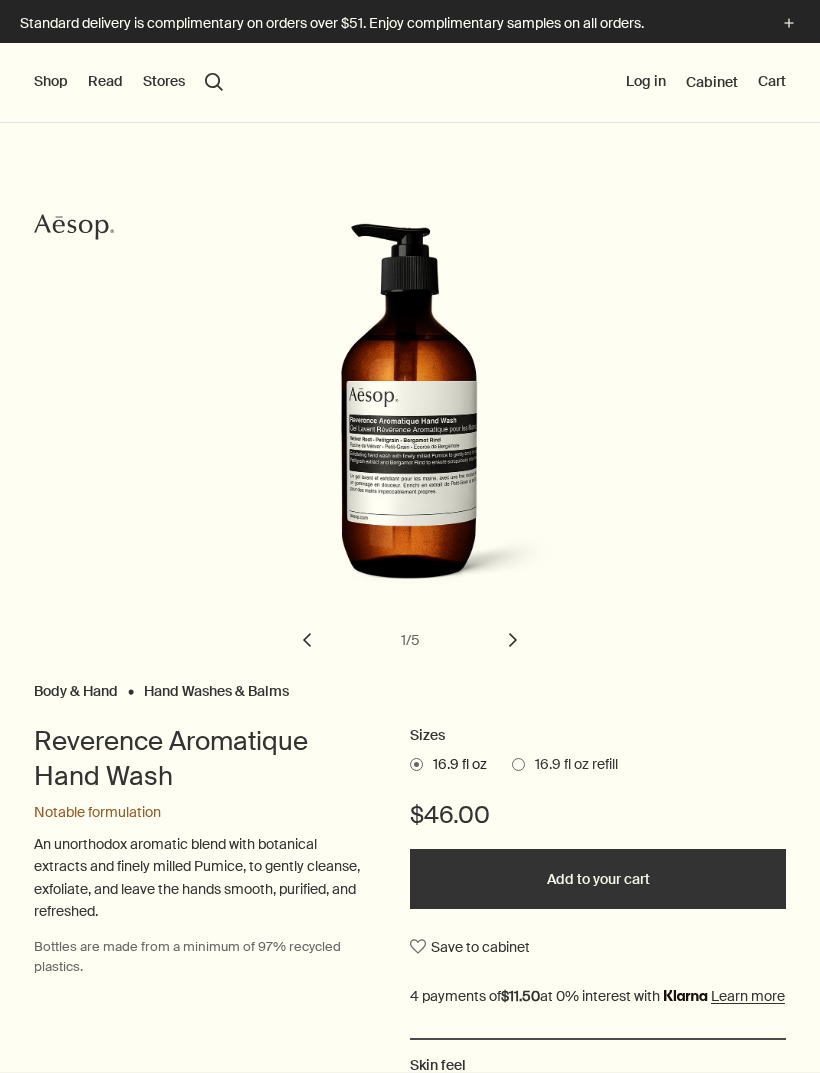 click at bounding box center [788, 961] 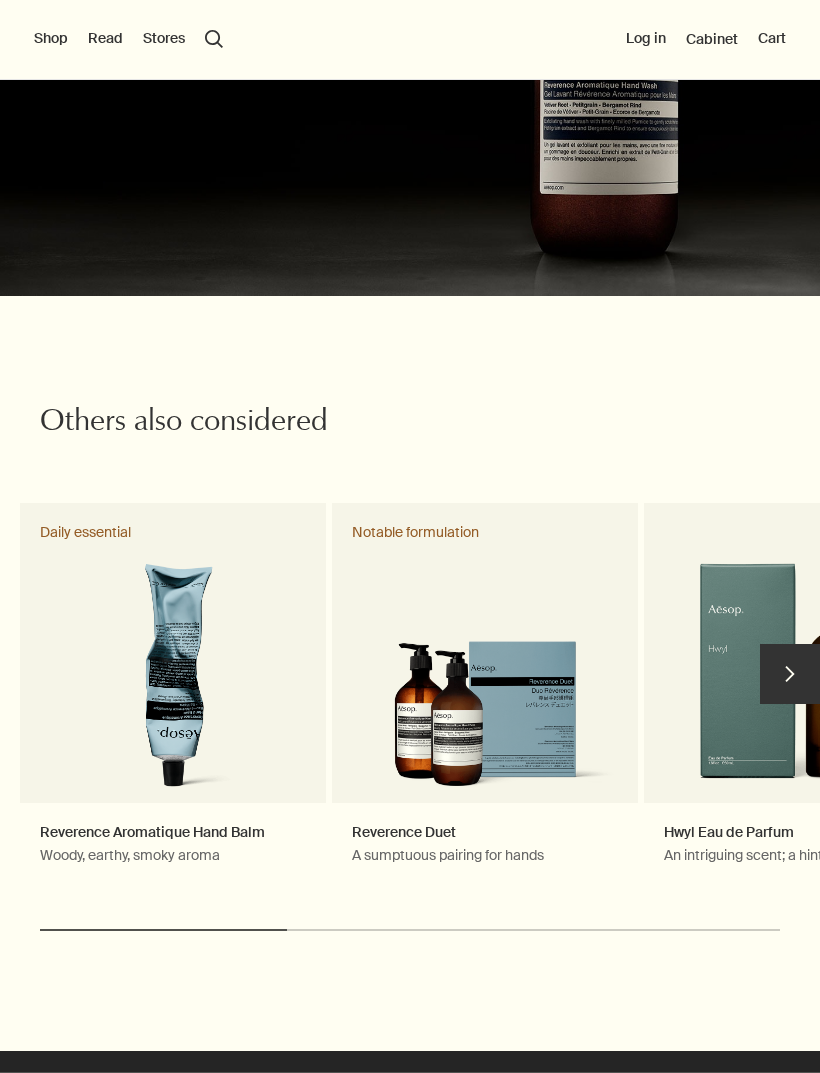 scroll, scrollTop: 2565, scrollLeft: 0, axis: vertical 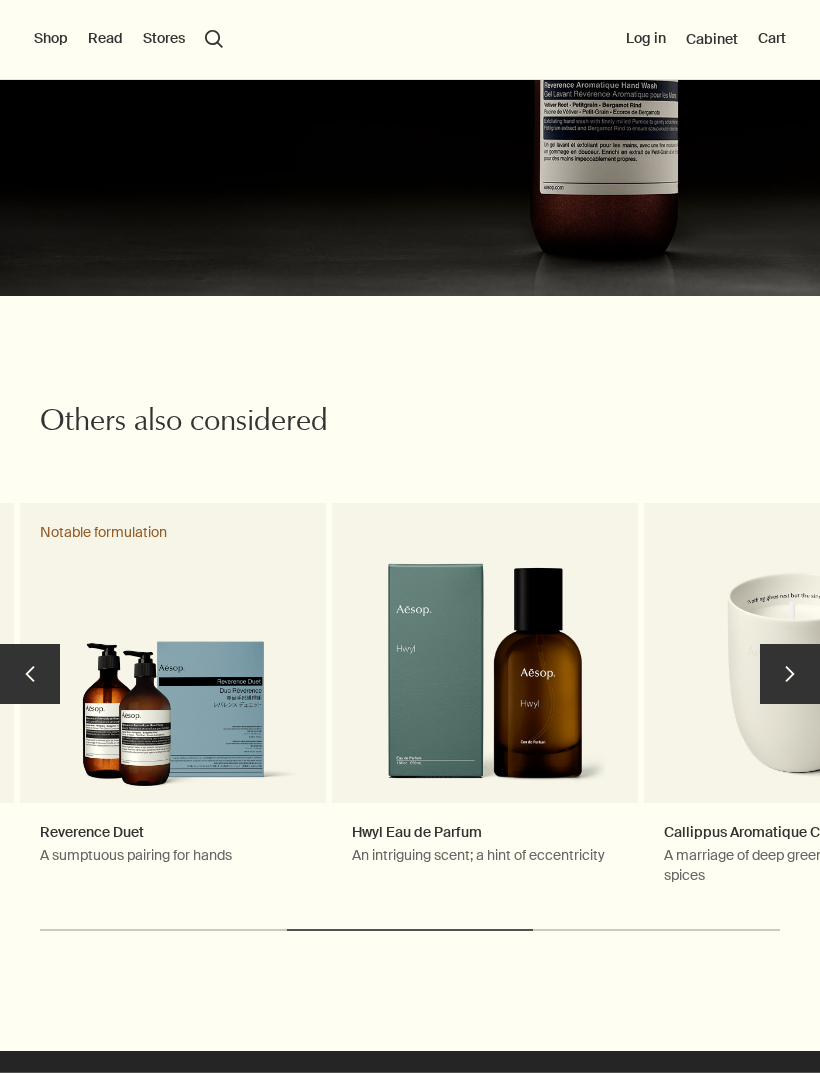 click on "chevron" at bounding box center [790, 674] 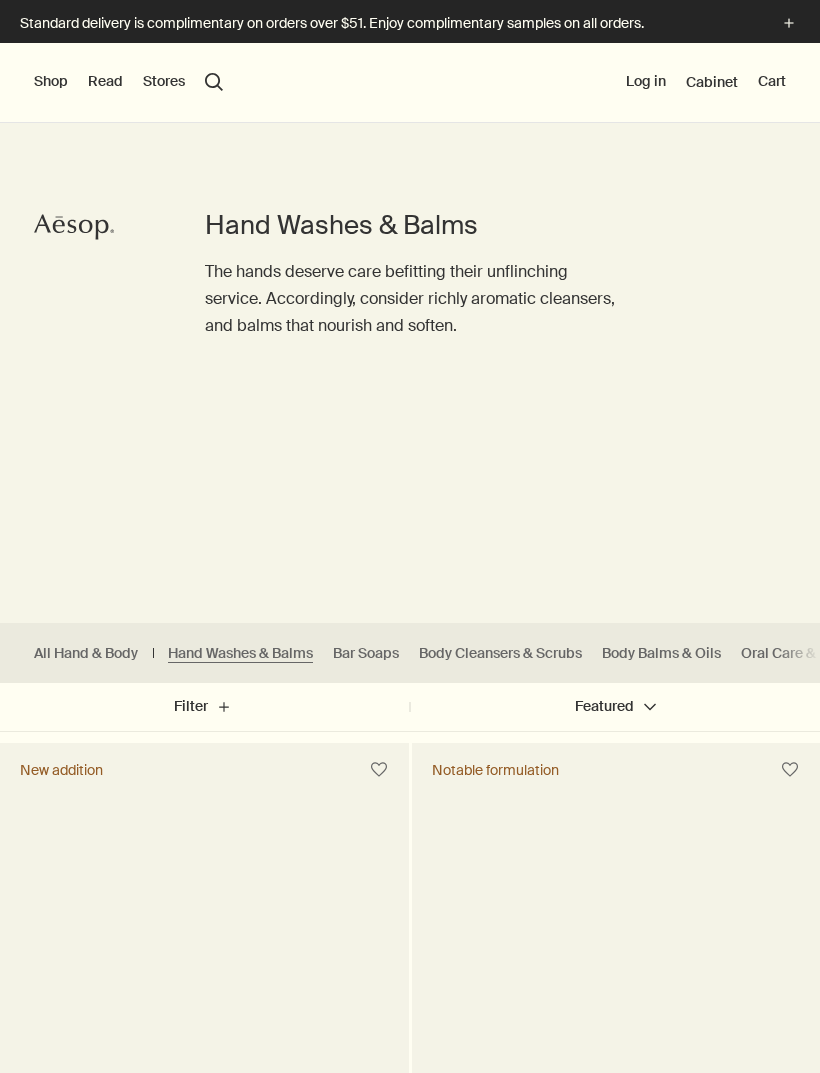 scroll, scrollTop: 0, scrollLeft: 0, axis: both 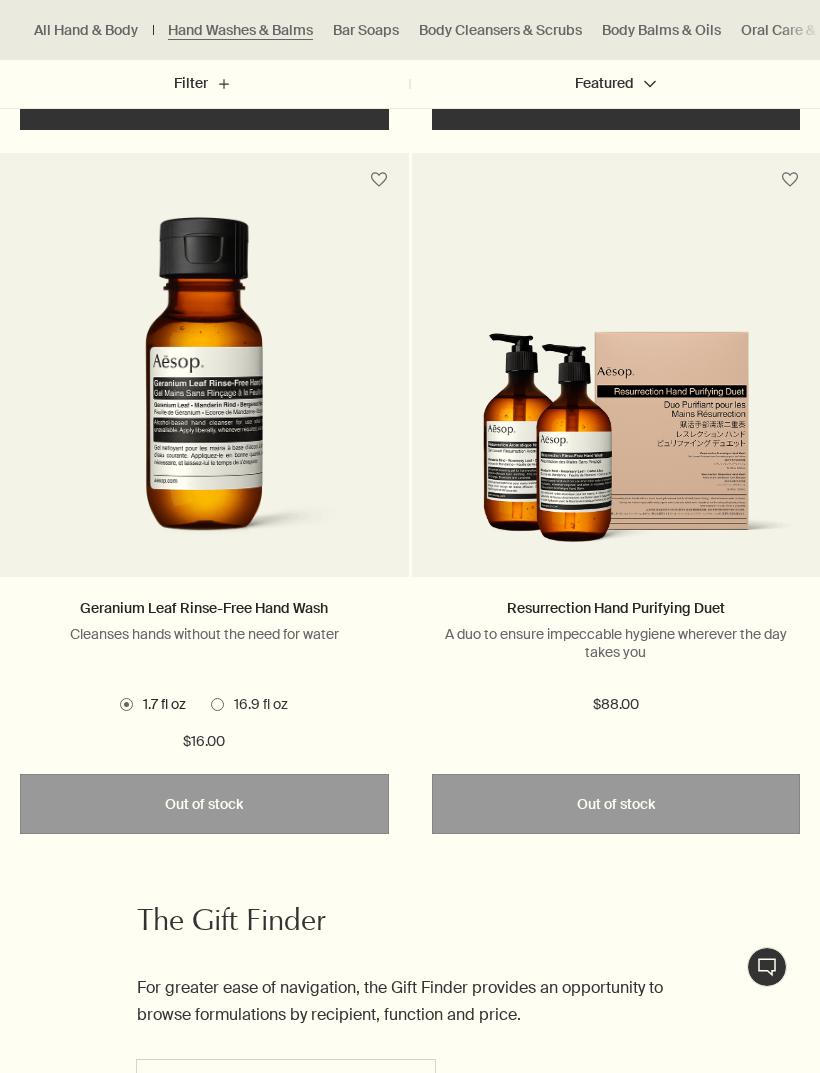 click at bounding box center [616, 449] 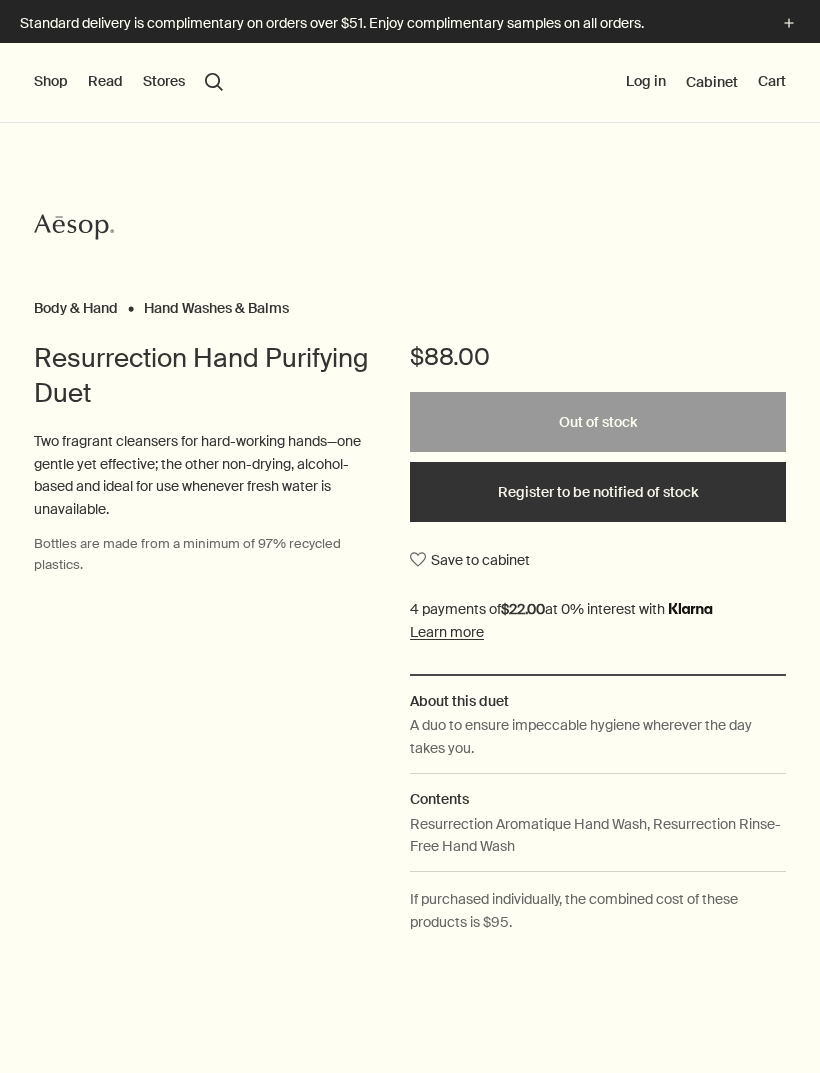 scroll, scrollTop: 0, scrollLeft: 0, axis: both 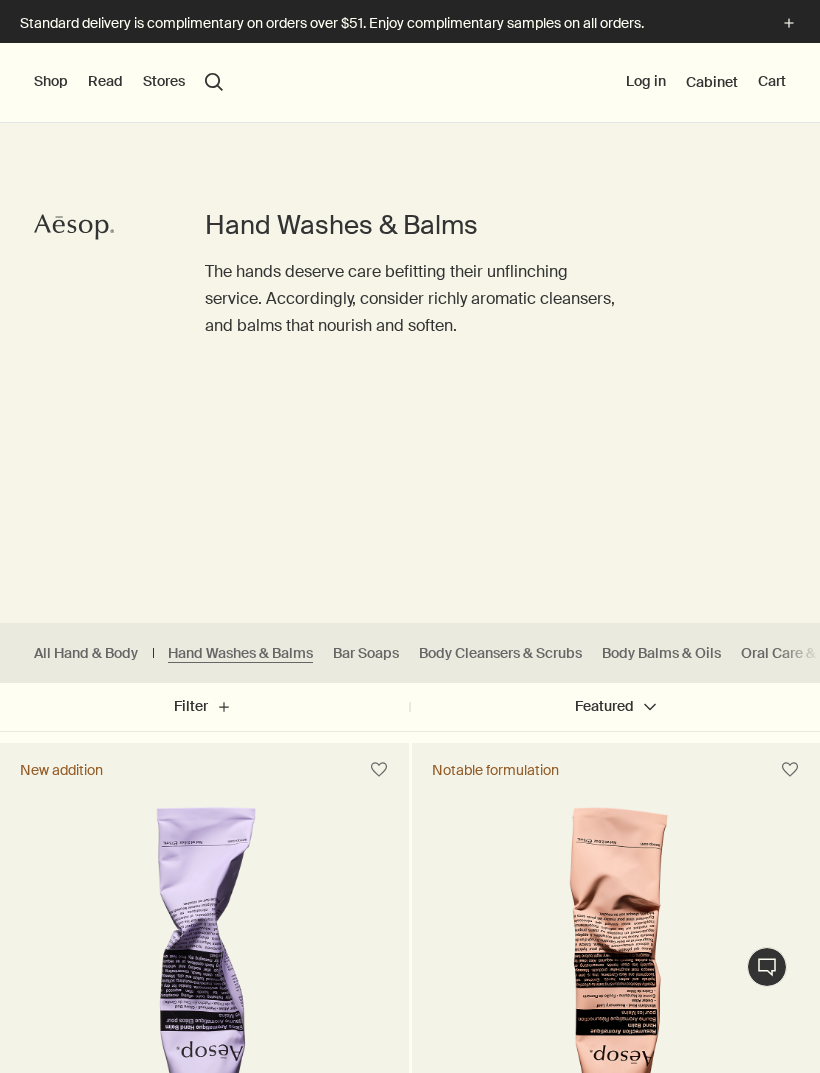 click on "Bar Soaps" at bounding box center [366, 653] 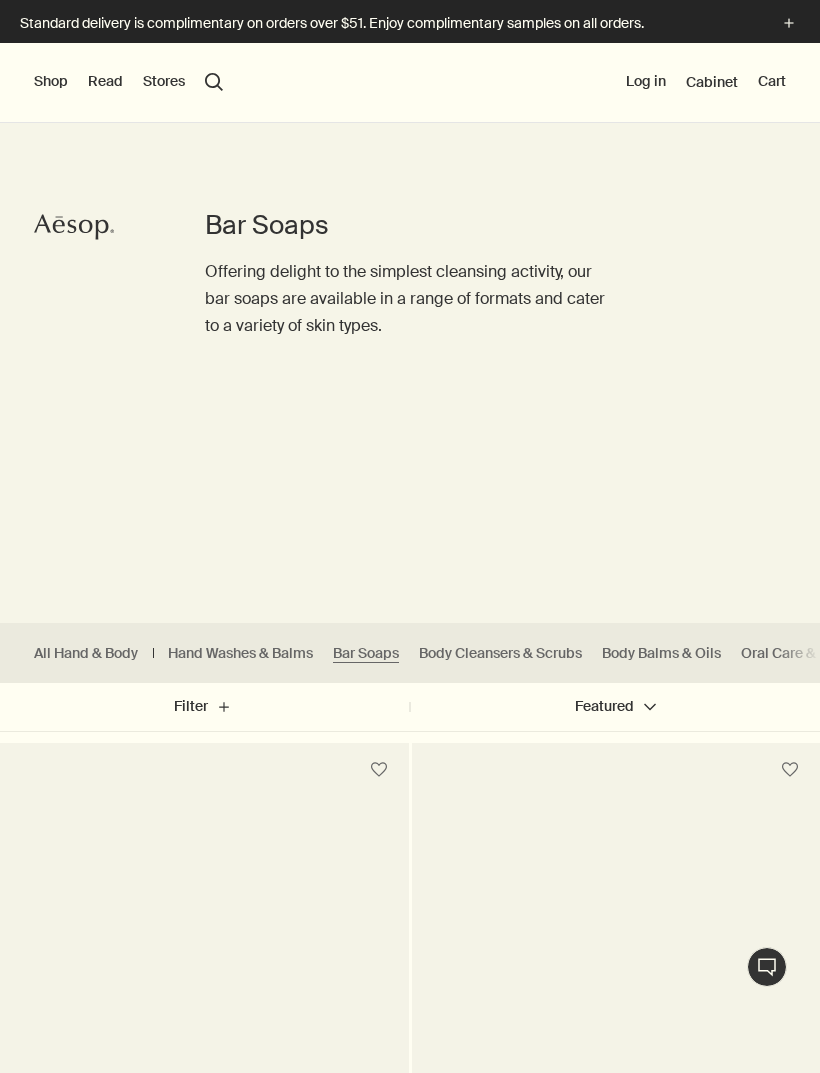 click on "Body Cleansers & Scrubs" at bounding box center [500, 653] 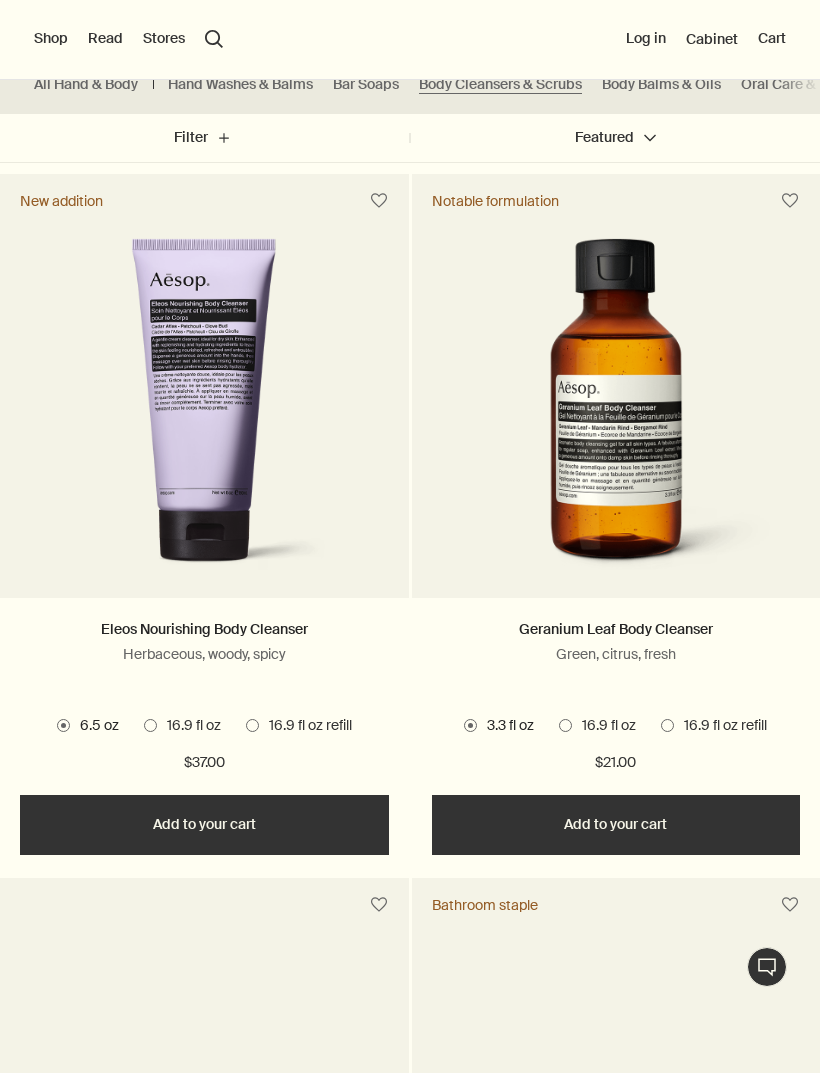 scroll, scrollTop: 568, scrollLeft: 0, axis: vertical 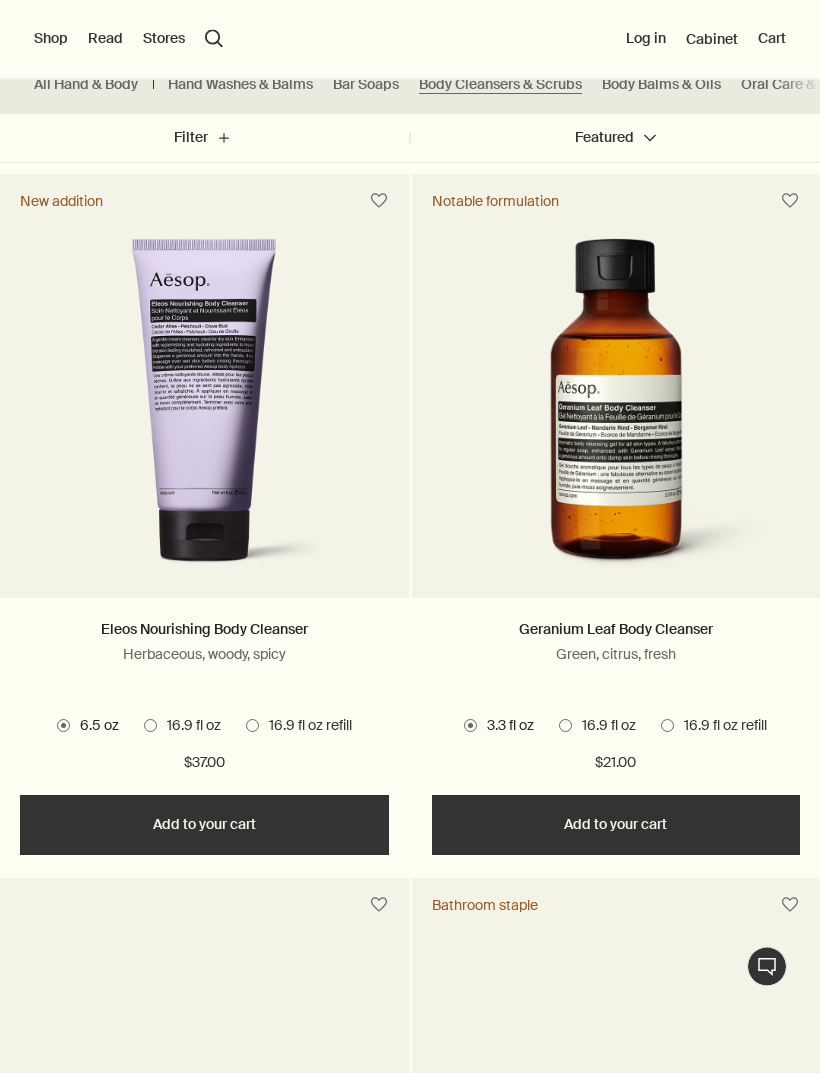 click on "Geranium Leaf Body Cleanser" at bounding box center [616, 630] 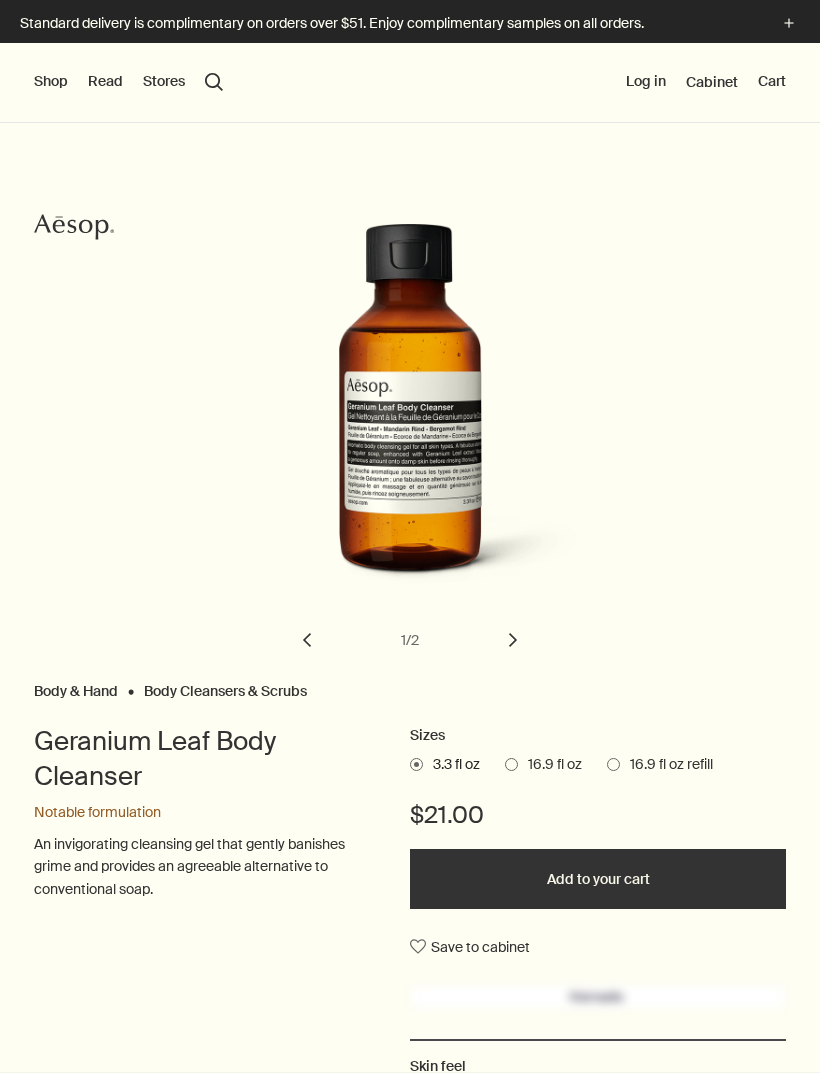scroll, scrollTop: 0, scrollLeft: 0, axis: both 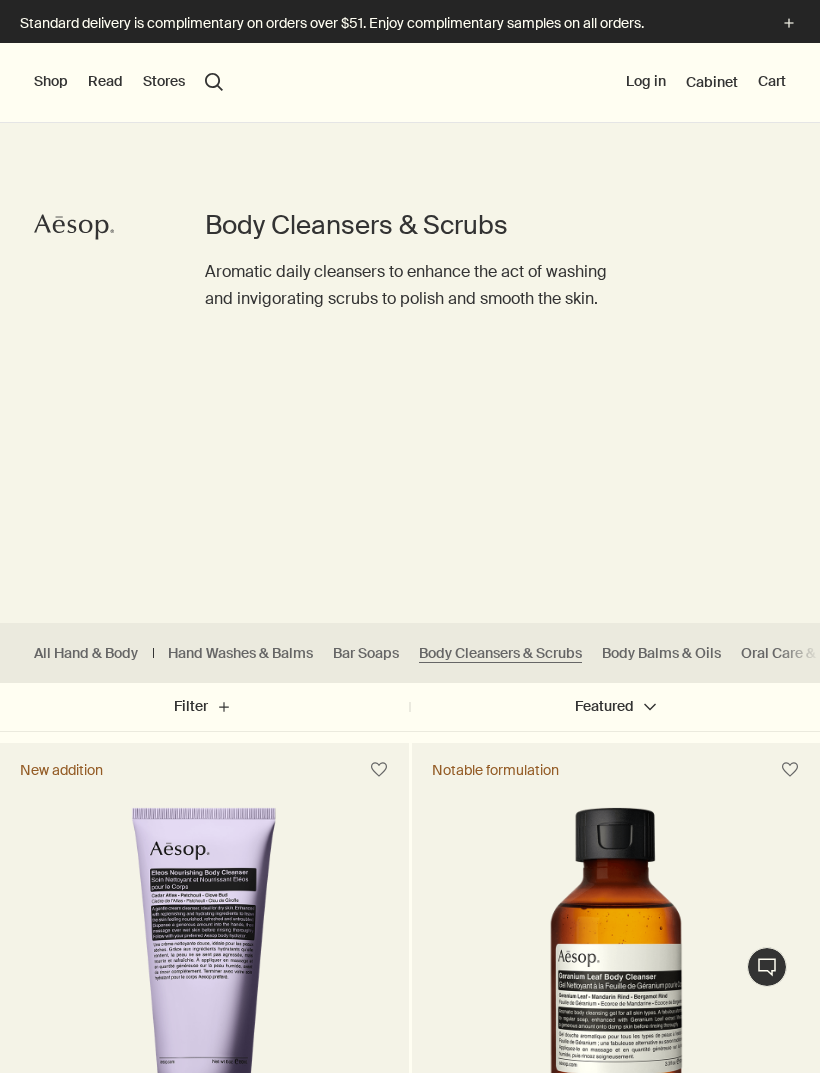 click on "Shop" at bounding box center [51, 82] 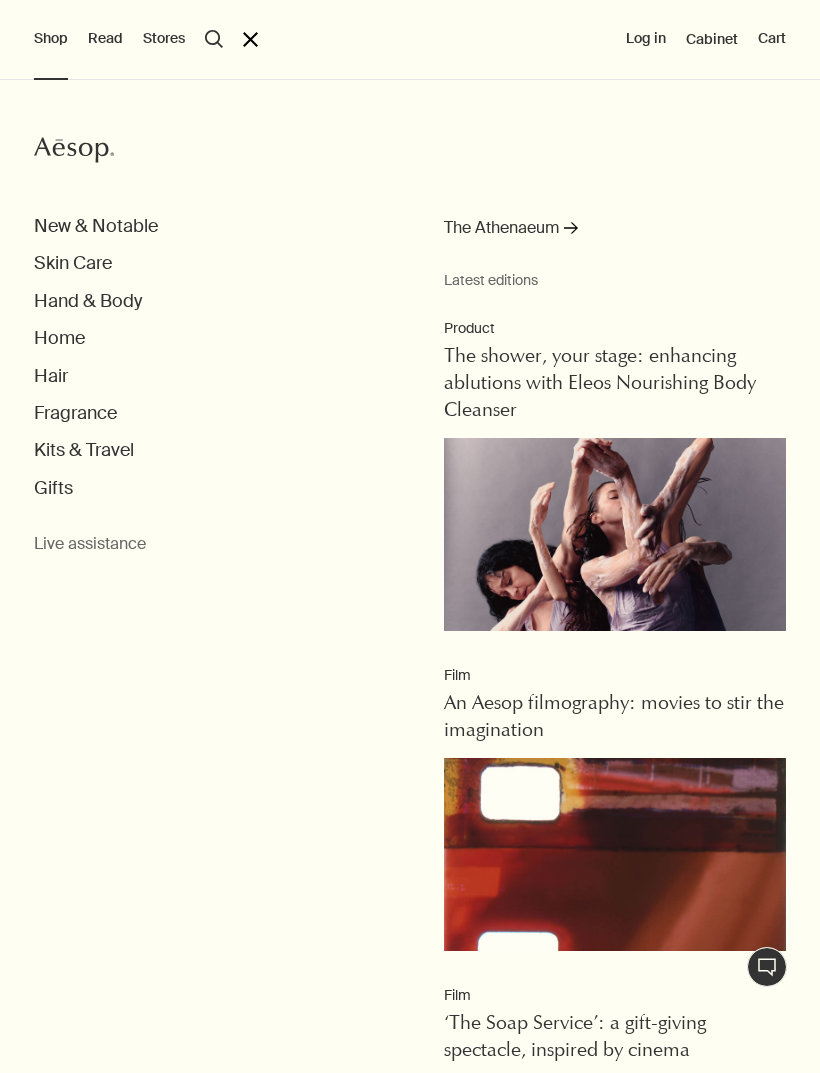 click on "New & Notable" at bounding box center (96, 226) 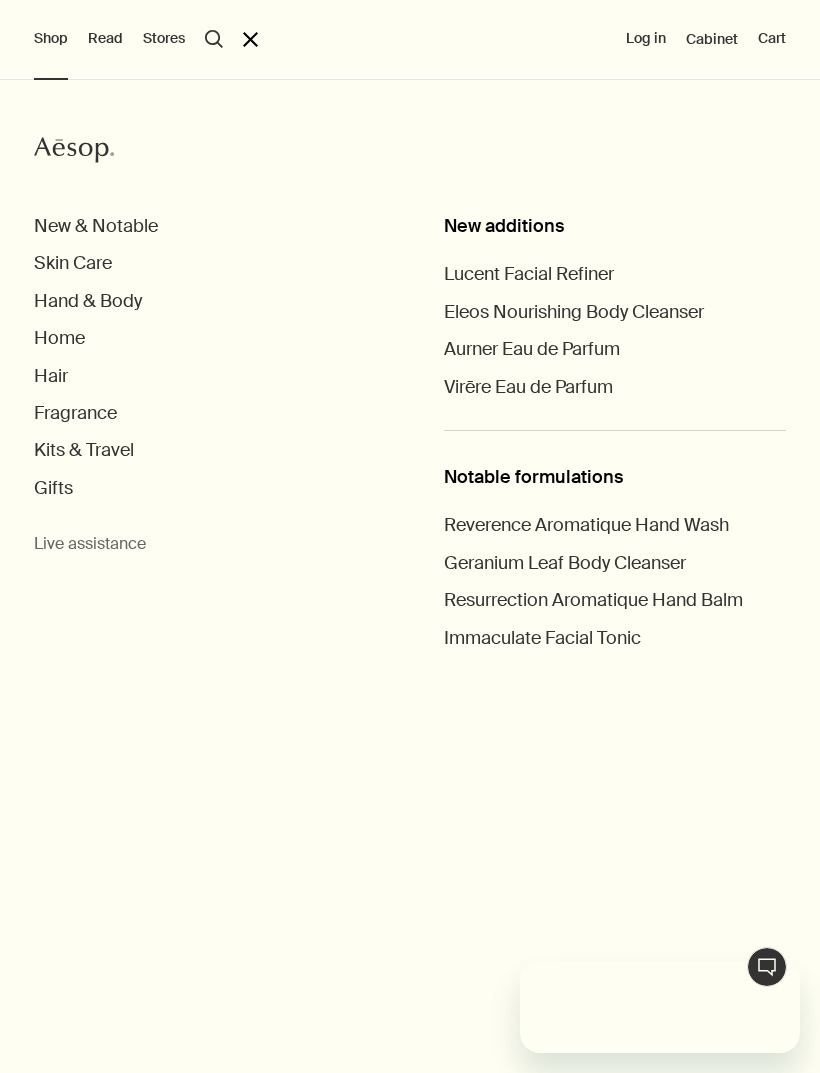 scroll, scrollTop: 0, scrollLeft: 0, axis: both 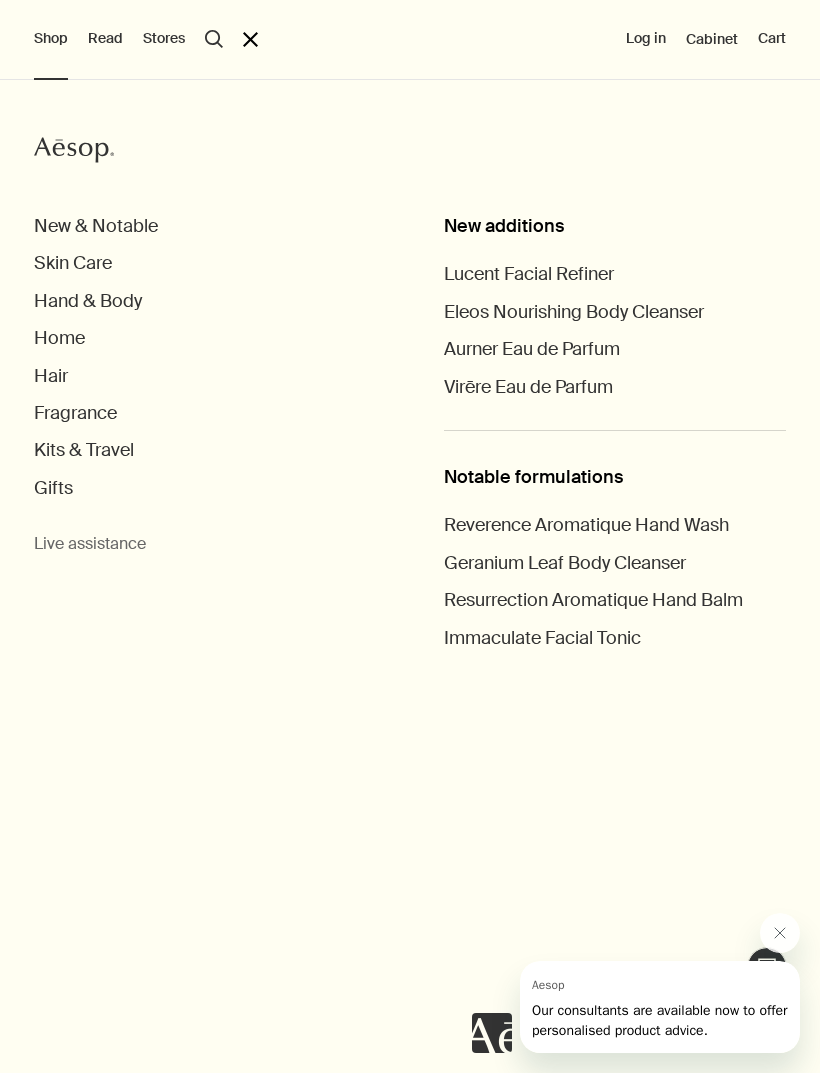 click on "Skin Care" at bounding box center (73, 263) 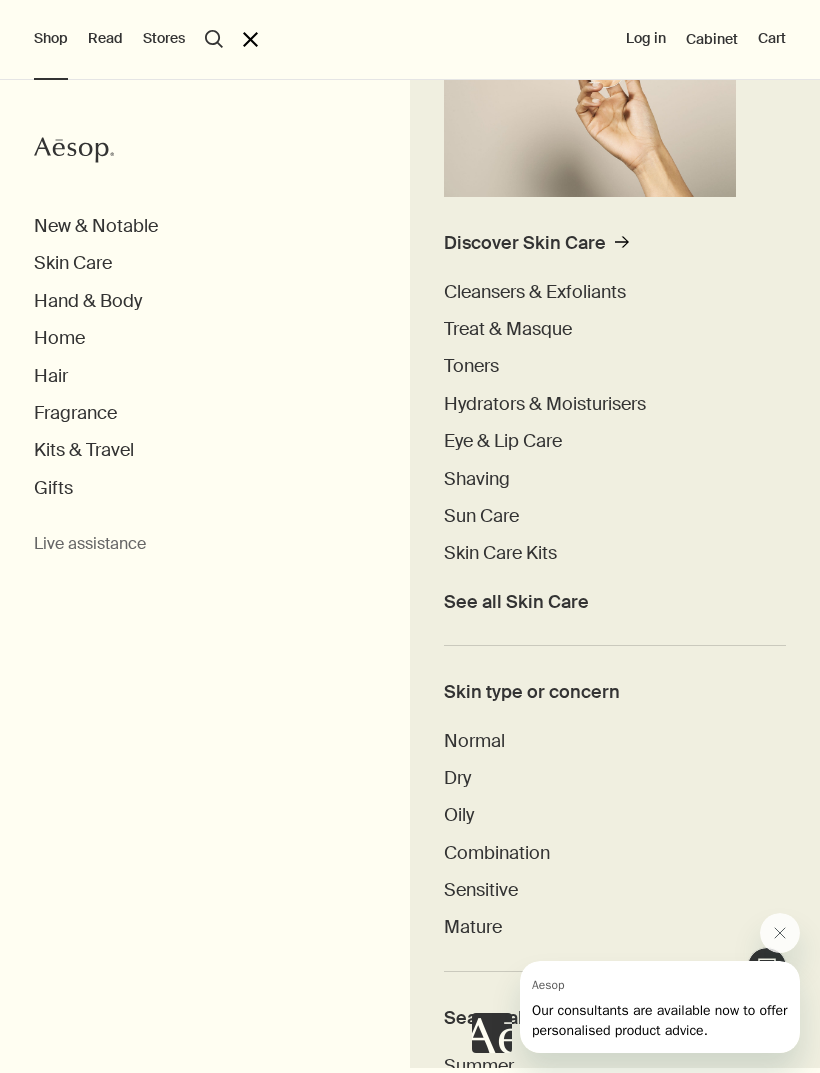 scroll, scrollTop: 286, scrollLeft: 0, axis: vertical 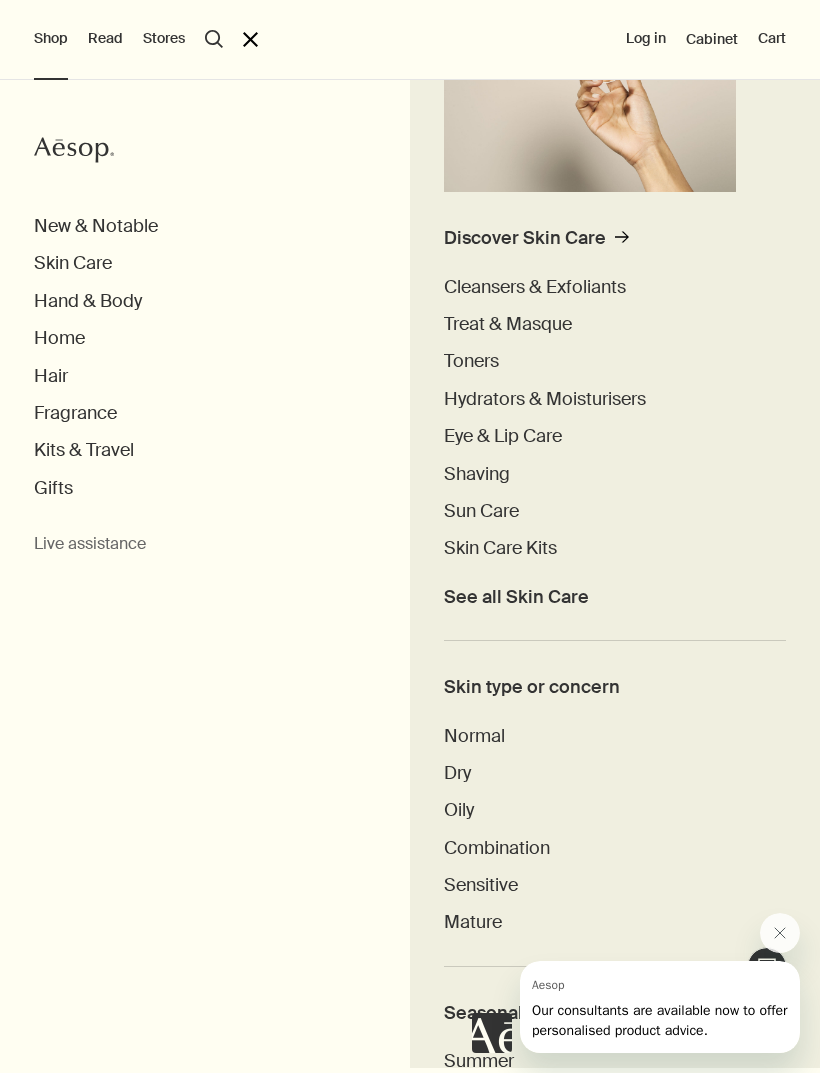 click on "Cleansers & Exfoliants" at bounding box center [535, 287] 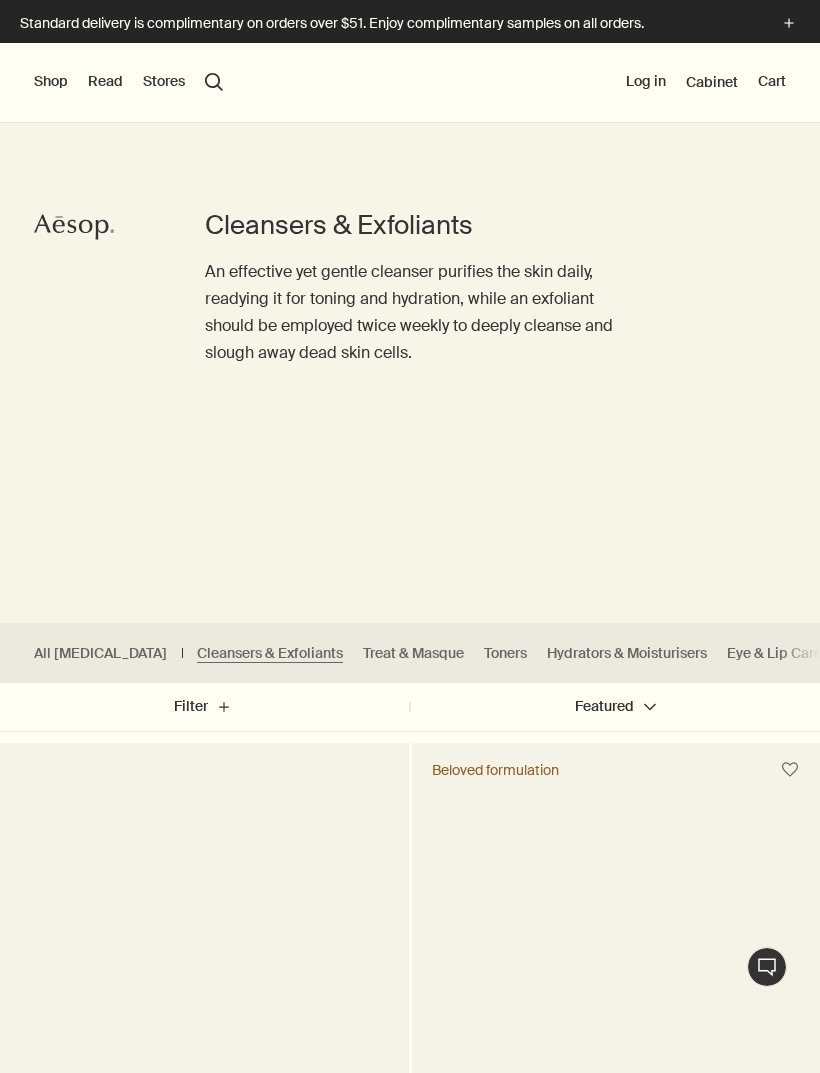 scroll, scrollTop: 0, scrollLeft: 0, axis: both 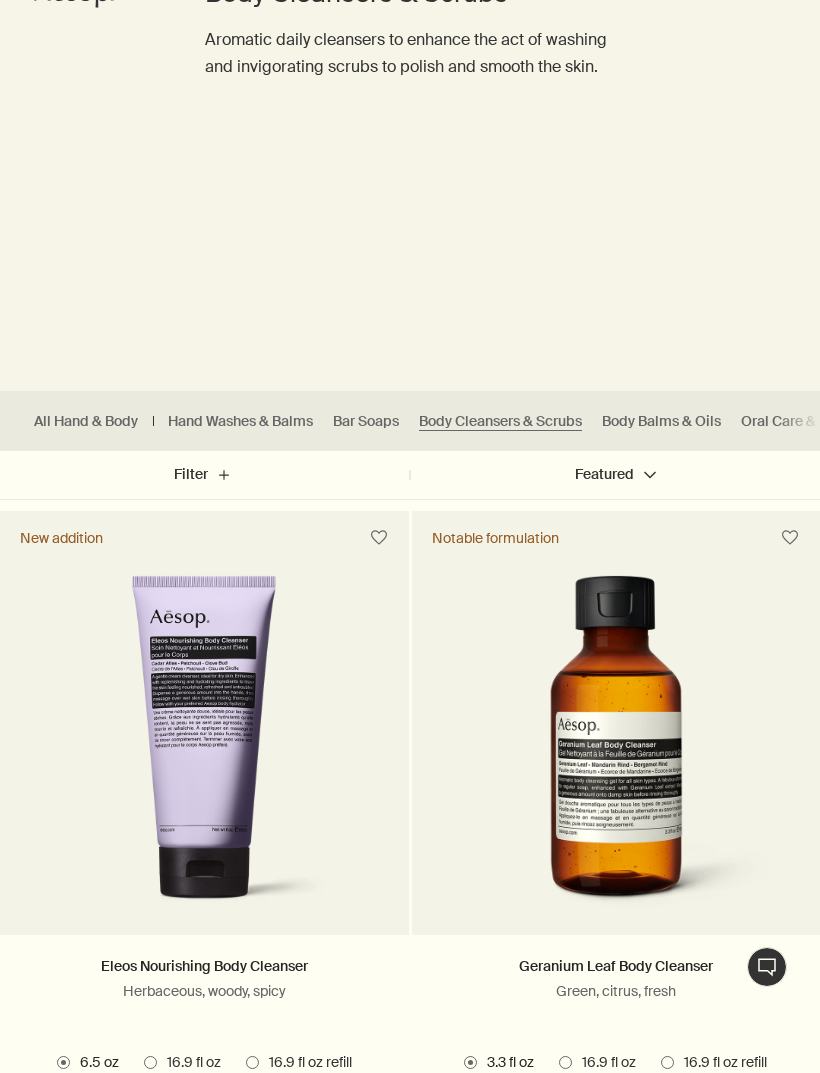 click on "Hand Washes & Balms" at bounding box center (240, 421) 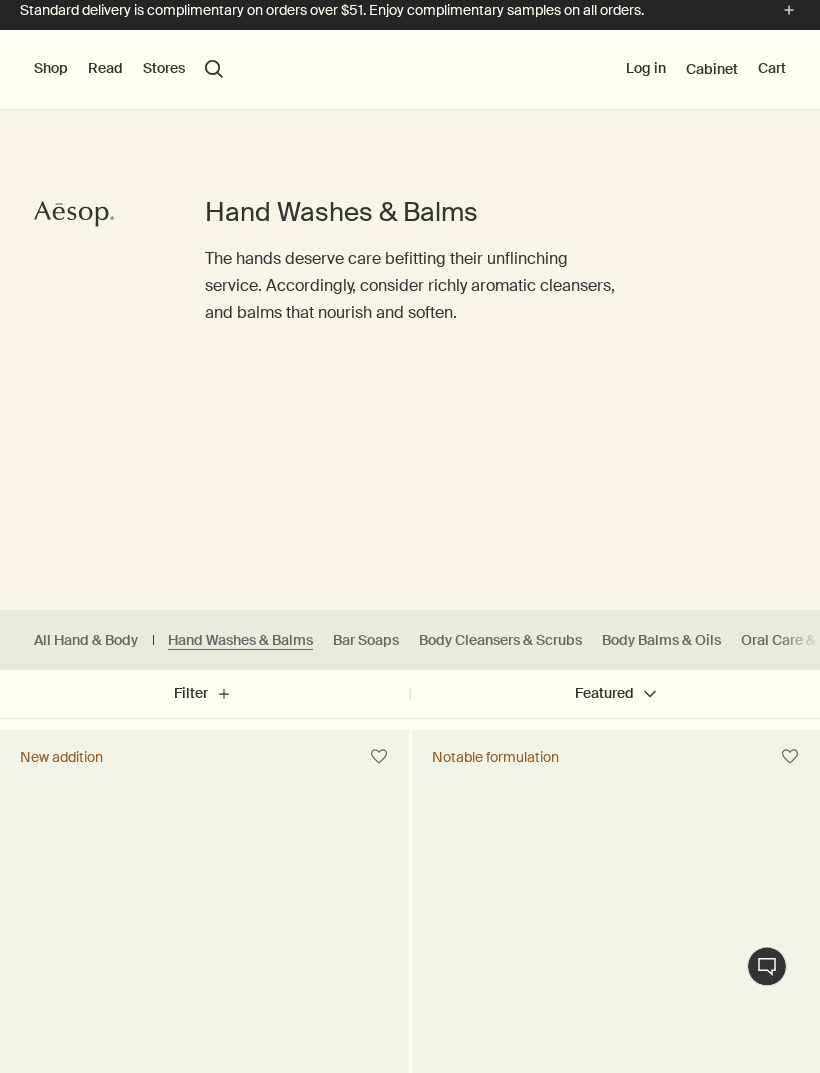 scroll, scrollTop: 17, scrollLeft: 0, axis: vertical 